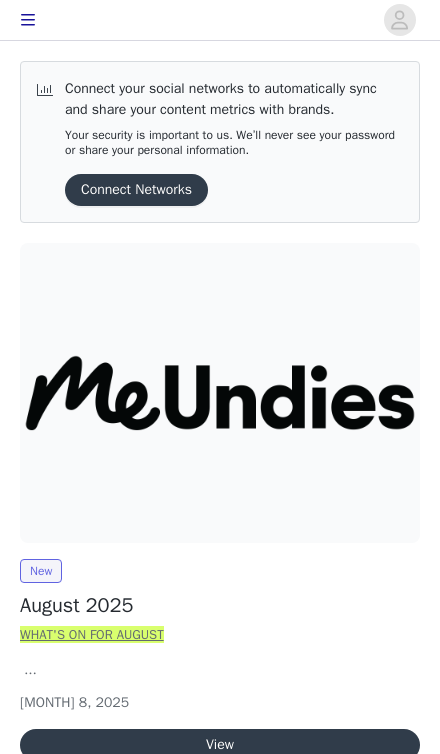 scroll, scrollTop: 0, scrollLeft: 0, axis: both 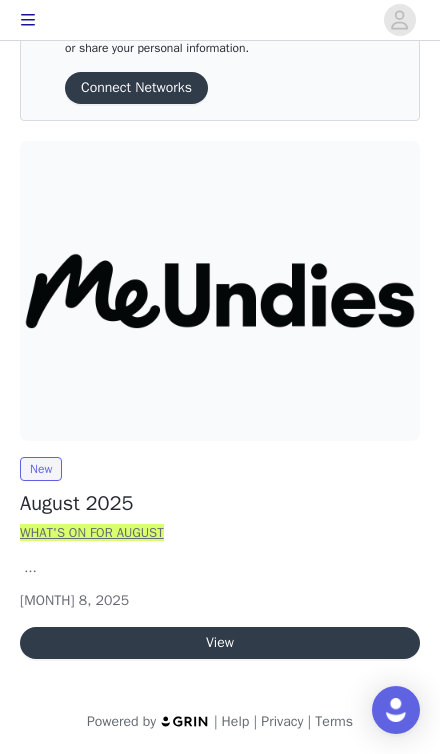 click on "View" at bounding box center [220, 643] 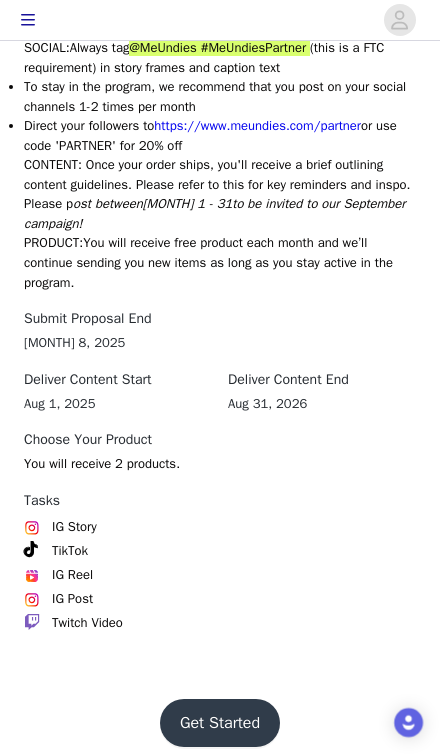 scroll, scrollTop: 989, scrollLeft: 0, axis: vertical 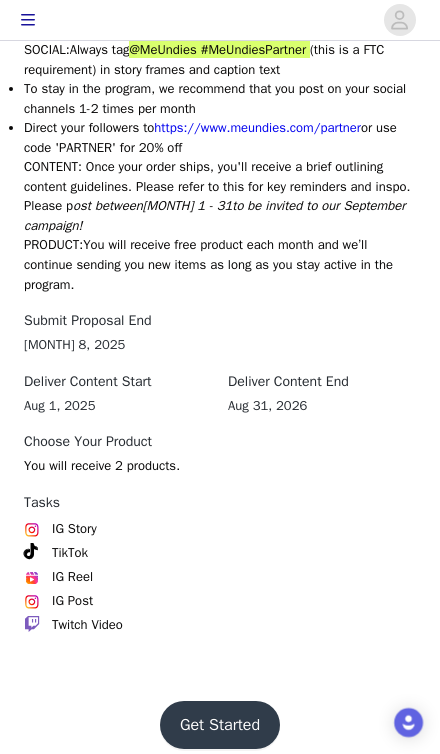 click on "Get Started" at bounding box center (220, 725) 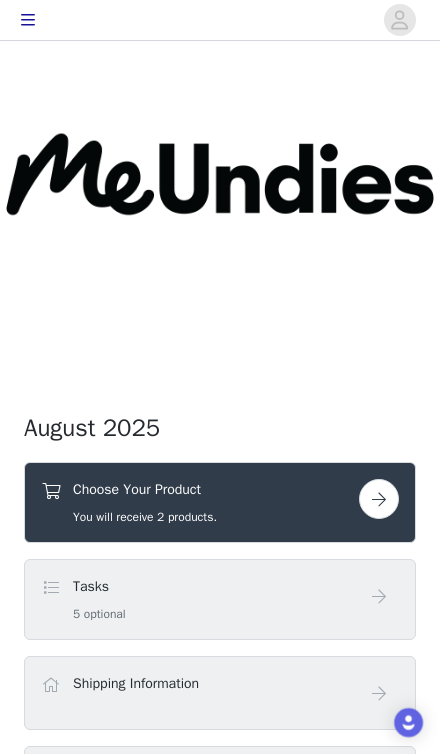 scroll, scrollTop: 203, scrollLeft: 0, axis: vertical 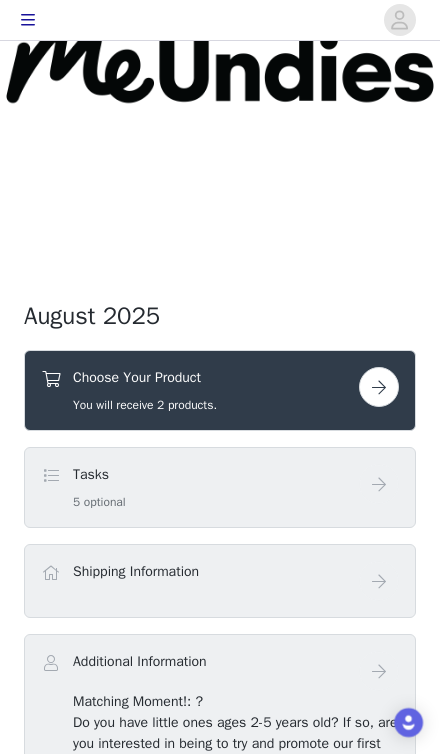 click on "Choose Your Product   You will receive 2 products." at bounding box center (145, 390) 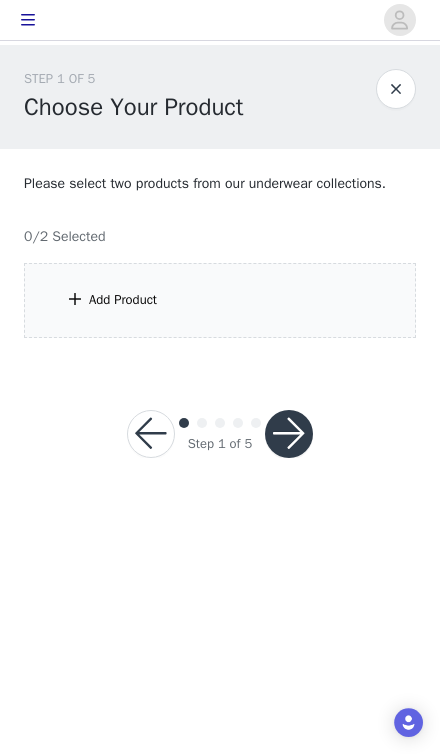 click at bounding box center (75, 299) 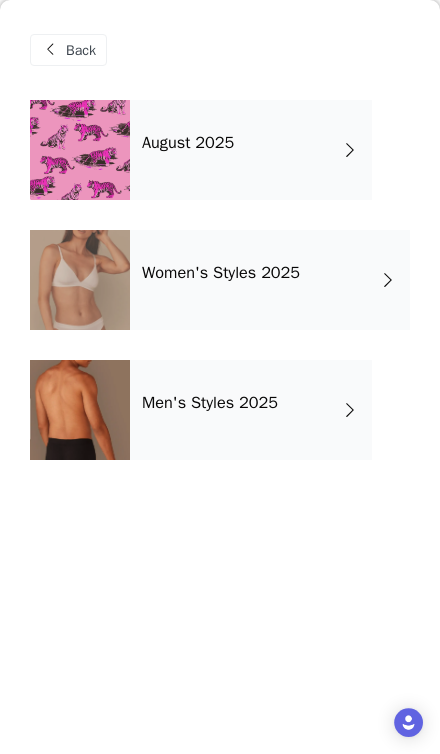 click on "Men's Styles 2025" at bounding box center (251, 410) 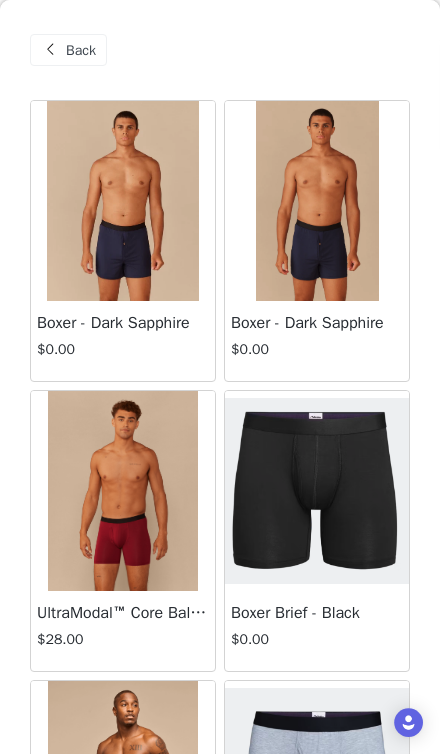 click on "$0.00" at bounding box center (123, 353) 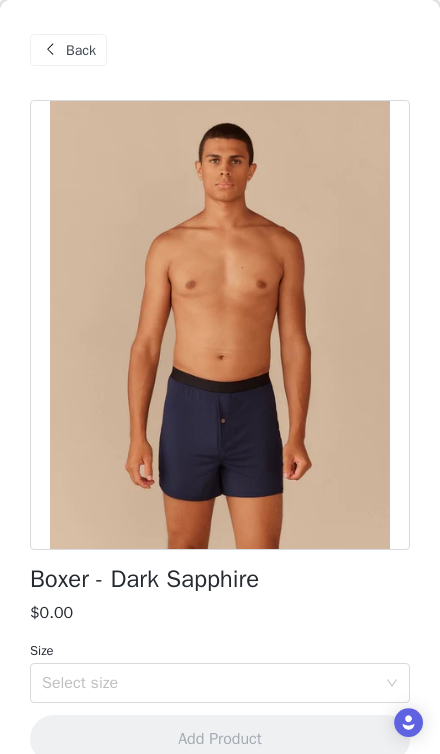 click at bounding box center [220, 325] 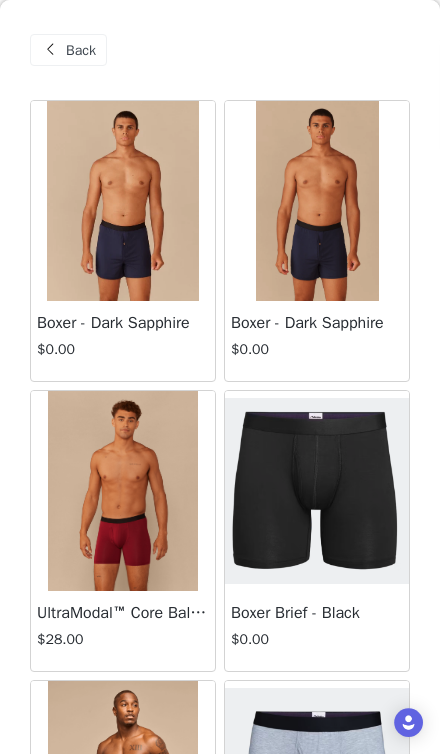 click on "Back" at bounding box center (81, 50) 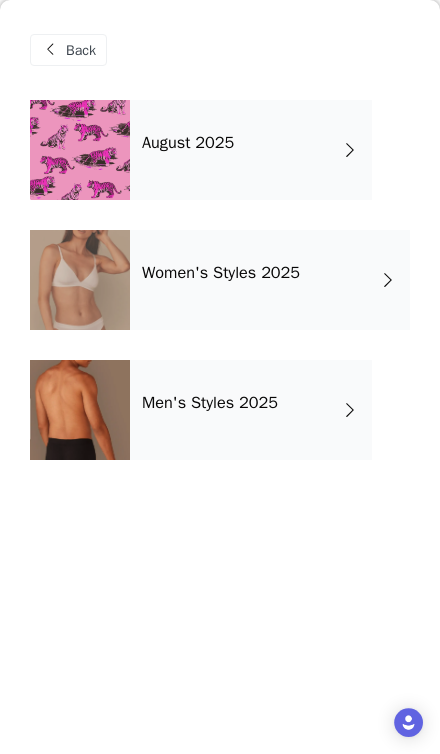 click on "August 2025" at bounding box center (251, 150) 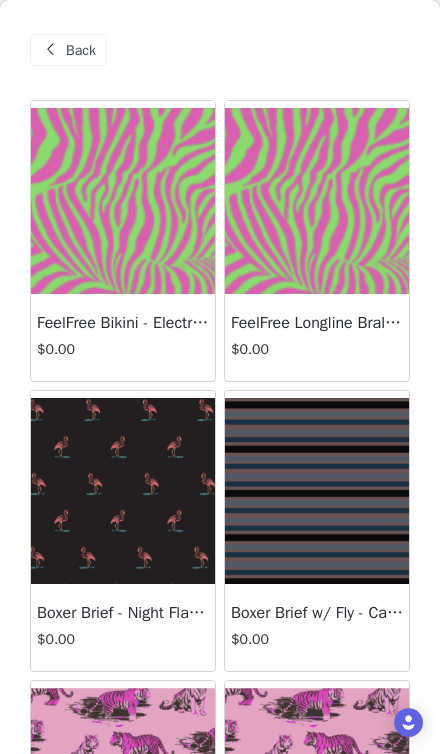 scroll, scrollTop: 0, scrollLeft: 0, axis: both 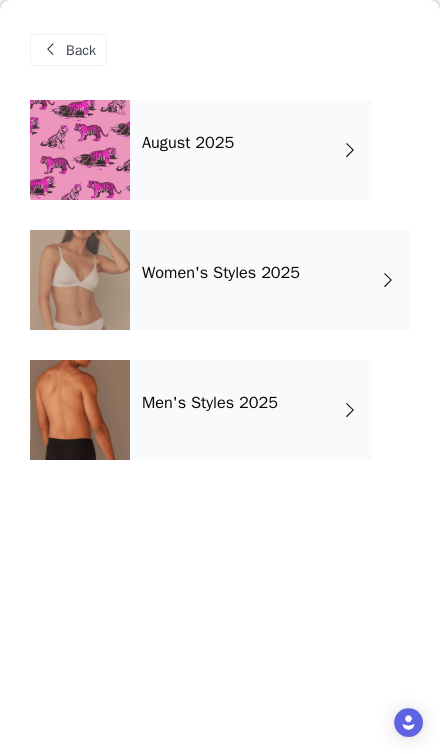 click on "Men's Styles 2025" at bounding box center [251, 410] 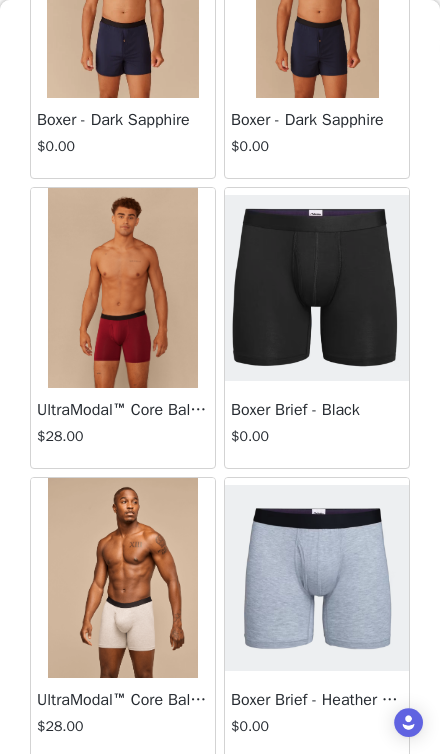 scroll, scrollTop: 210, scrollLeft: 0, axis: vertical 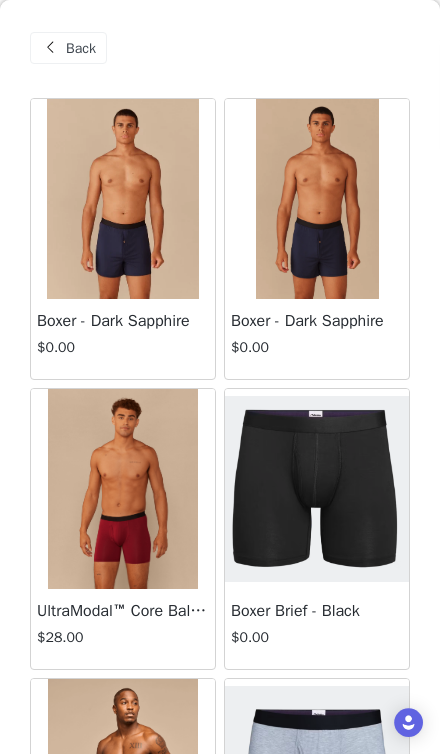 click on "Back" at bounding box center (81, 48) 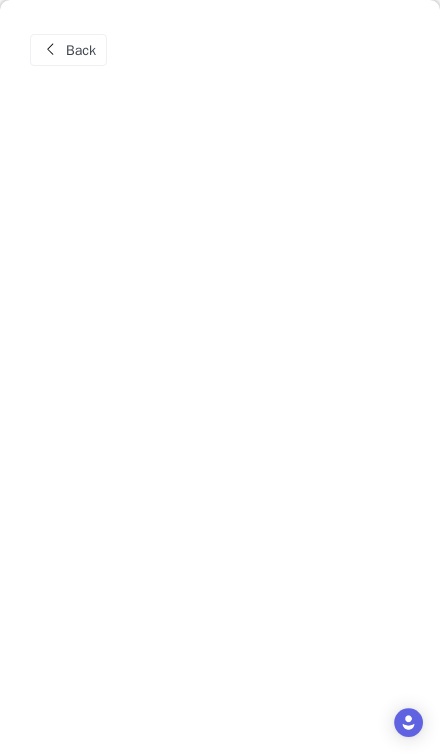 scroll, scrollTop: 0, scrollLeft: 0, axis: both 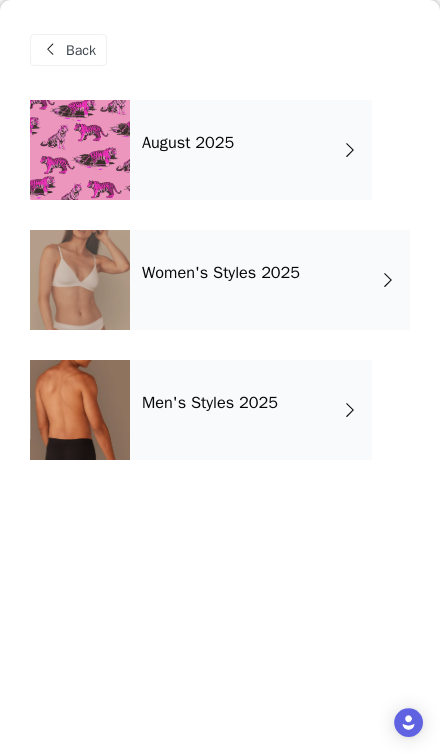click on "August 2025" at bounding box center (251, 150) 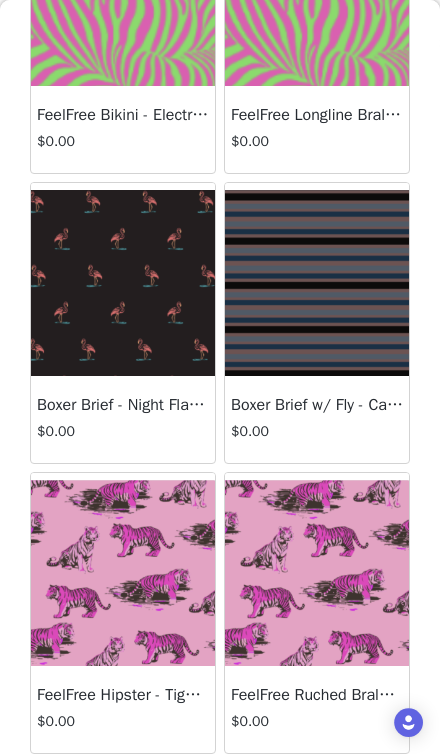 scroll, scrollTop: 211, scrollLeft: 0, axis: vertical 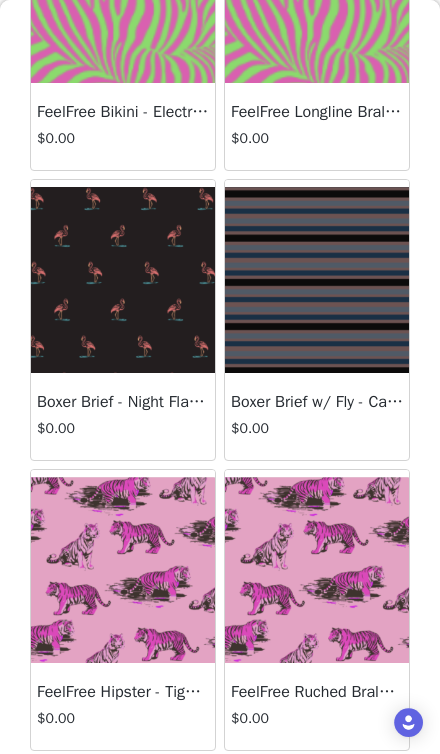 click at bounding box center (123, 280) 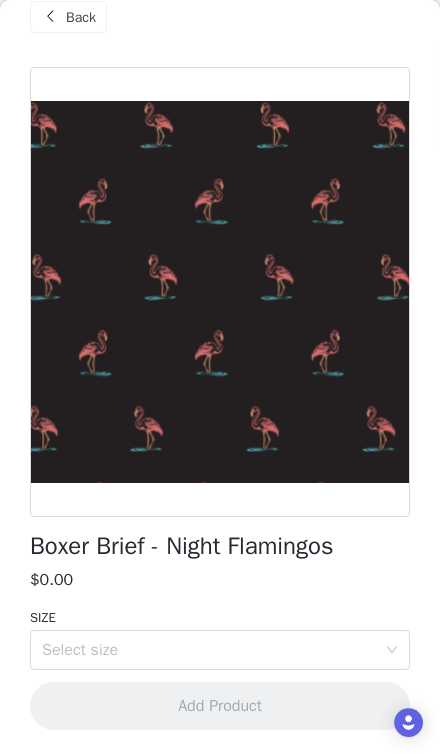 scroll, scrollTop: 32, scrollLeft: 0, axis: vertical 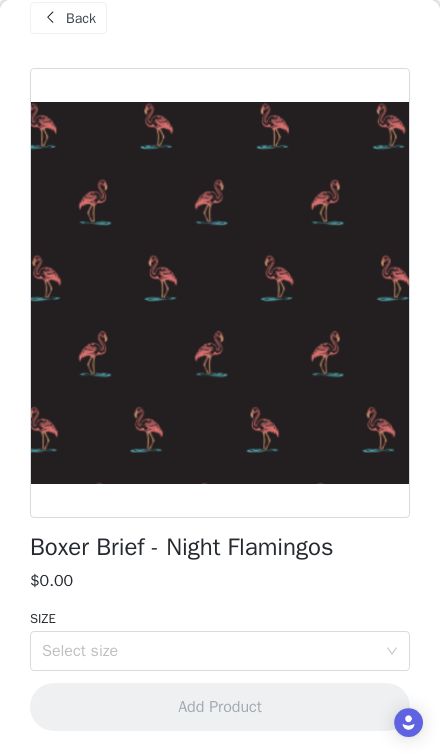 click on "Select size" at bounding box center (209, 651) 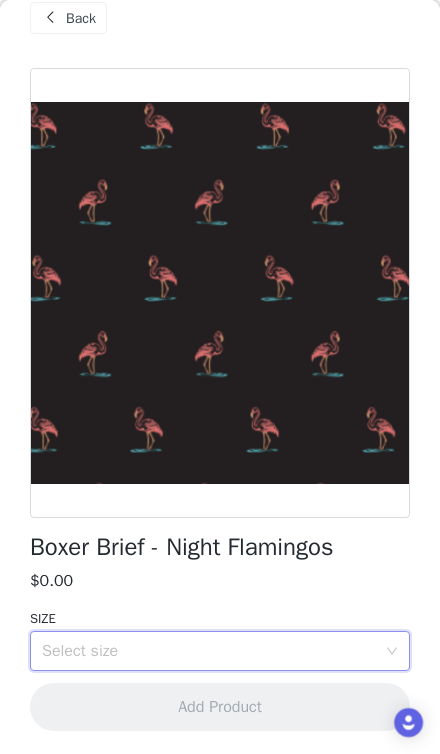 scroll, scrollTop: 58, scrollLeft: 0, axis: vertical 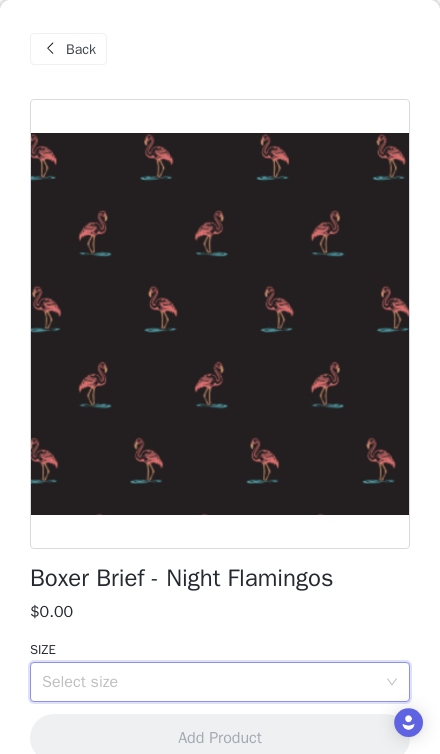 click on "Select size" at bounding box center (209, 682) 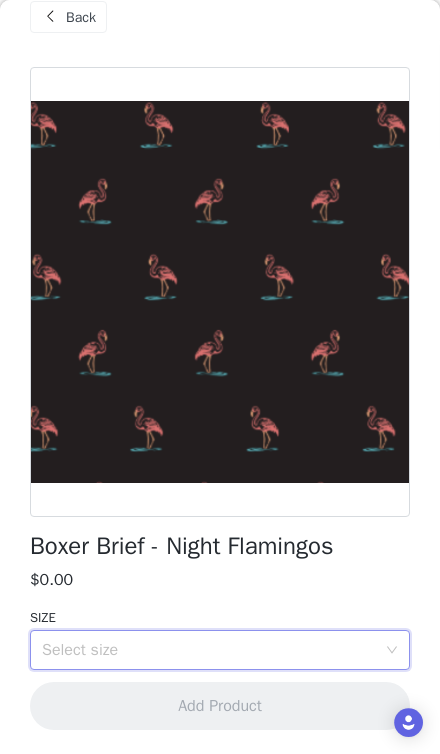 scroll, scrollTop: 32, scrollLeft: 0, axis: vertical 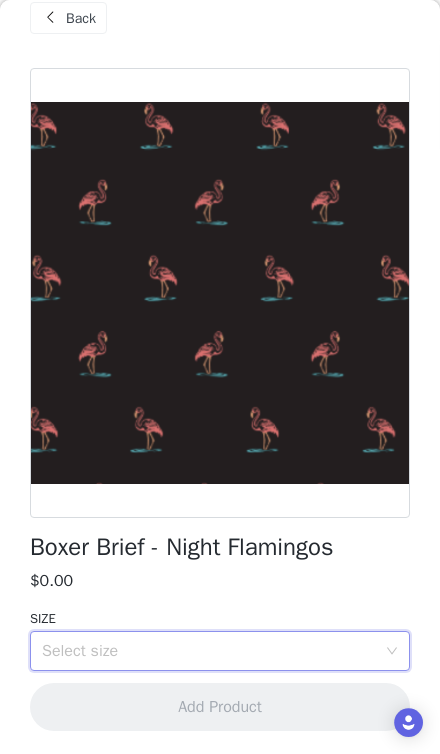 click on "Select size" at bounding box center (209, 651) 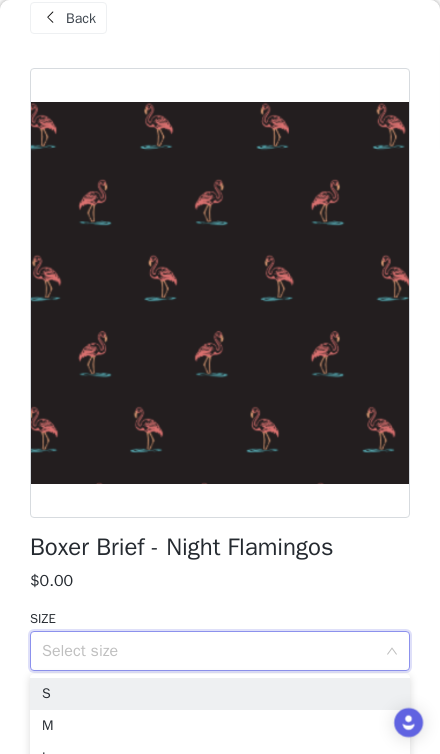 click on "S" at bounding box center (220, 694) 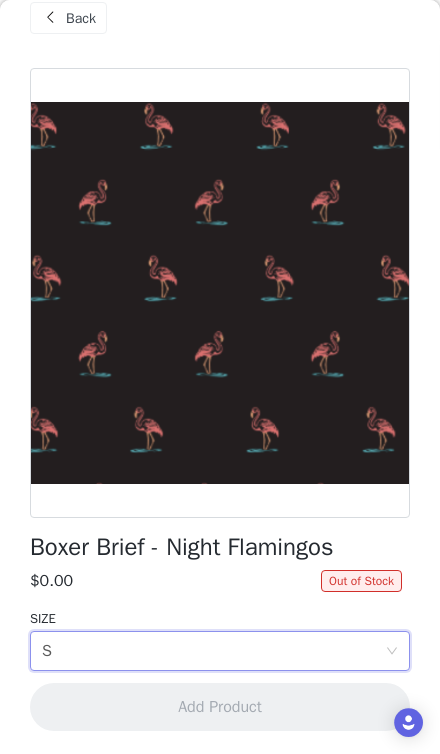 click at bounding box center [50, 18] 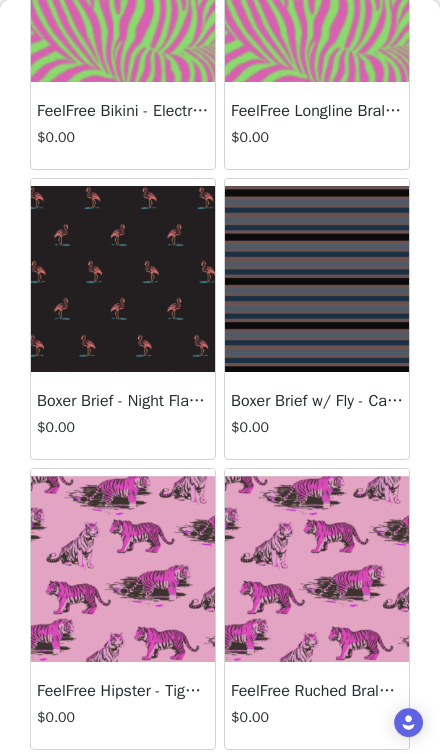 scroll, scrollTop: 212, scrollLeft: 0, axis: vertical 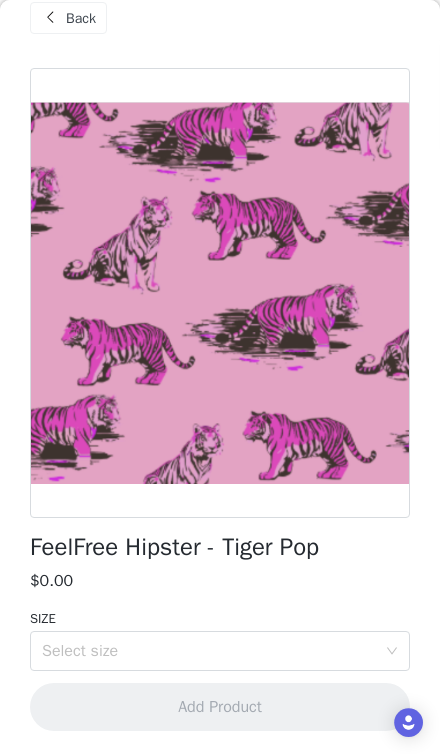 click on "SIZE" at bounding box center [220, 619] 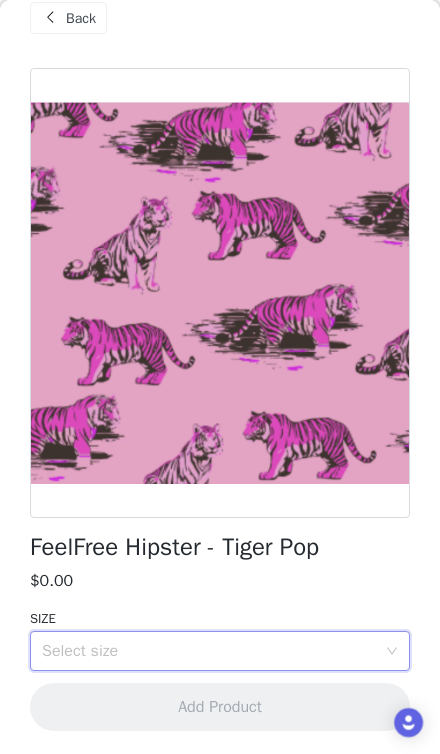 click on "Back" at bounding box center [81, 18] 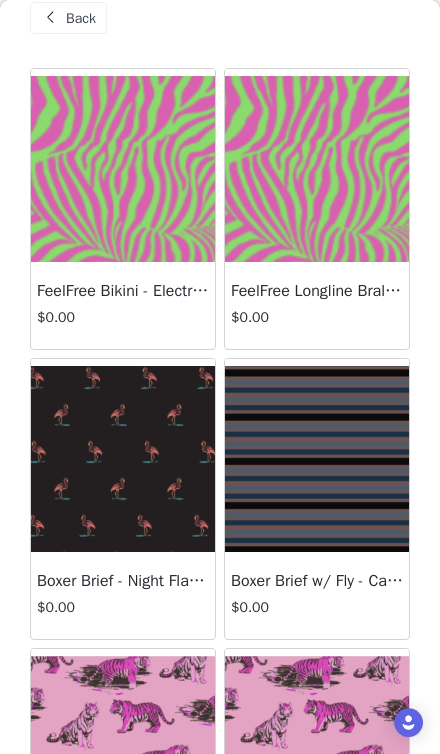 click at bounding box center [317, 169] 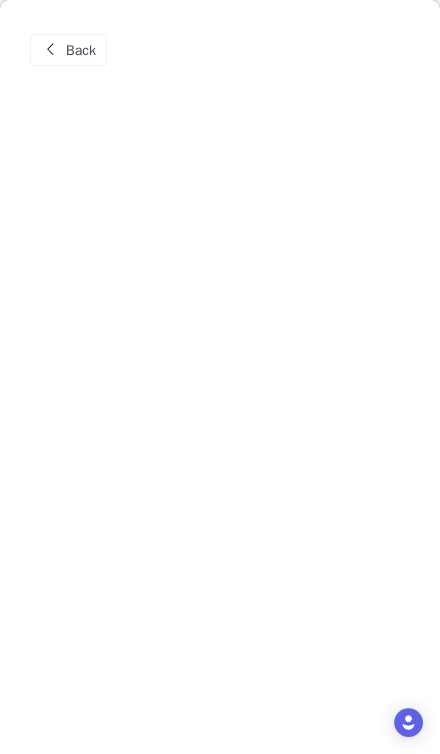 scroll, scrollTop: 0, scrollLeft: 0, axis: both 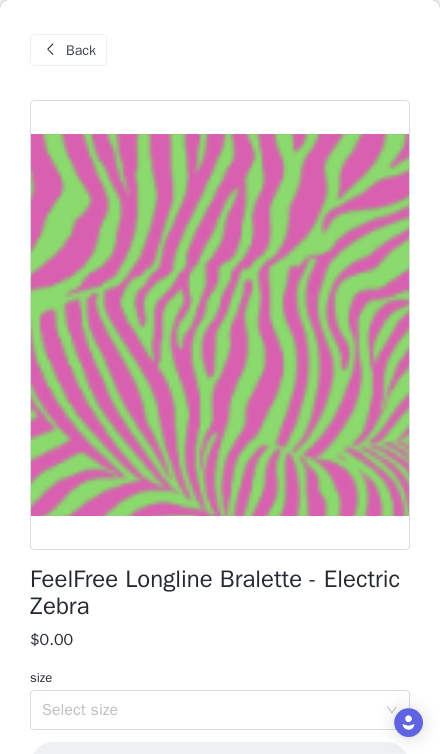 click at bounding box center (50, 50) 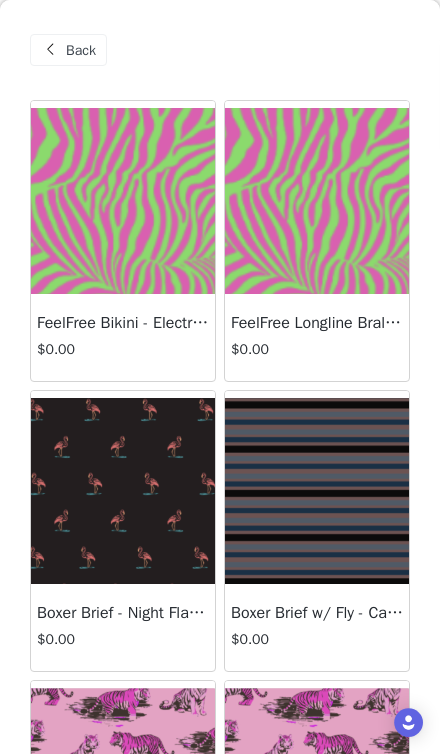 click at bounding box center (317, 491) 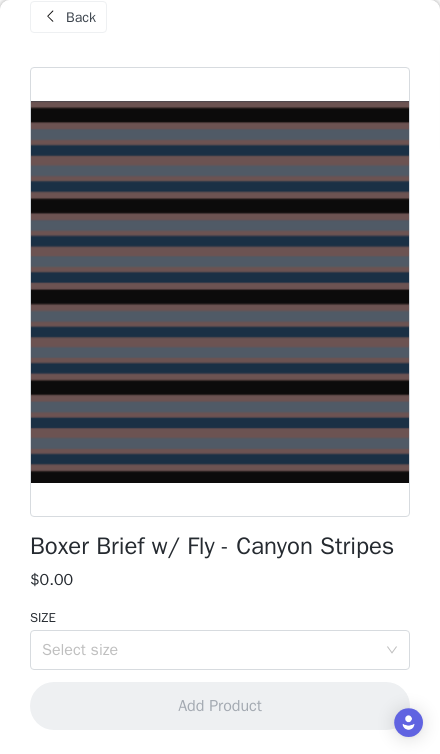 scroll, scrollTop: 32, scrollLeft: 0, axis: vertical 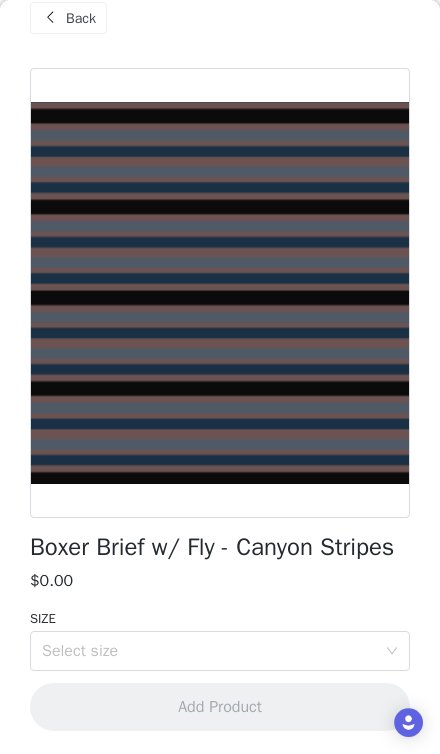 click on "Select size" at bounding box center [209, 651] 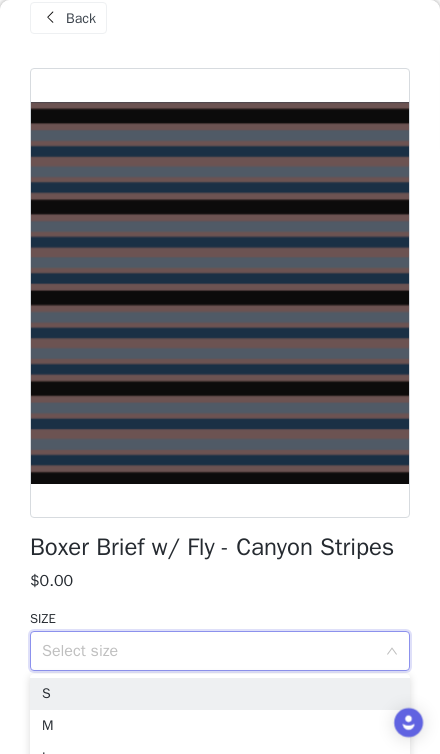 click on "S" at bounding box center [220, 694] 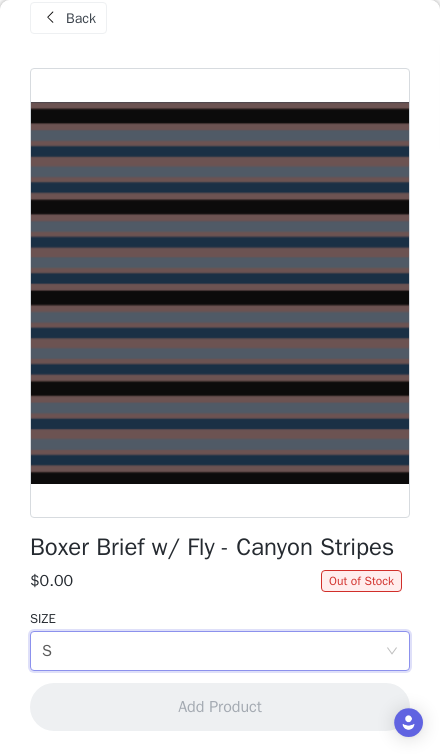 click on "Back" at bounding box center (81, 18) 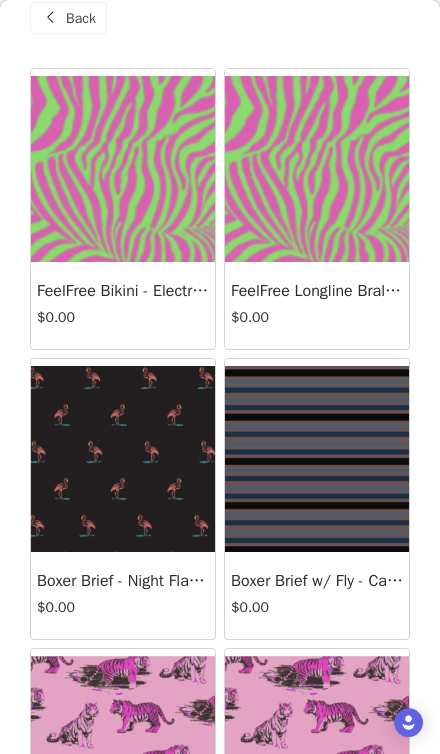 click on "Back" at bounding box center [81, 18] 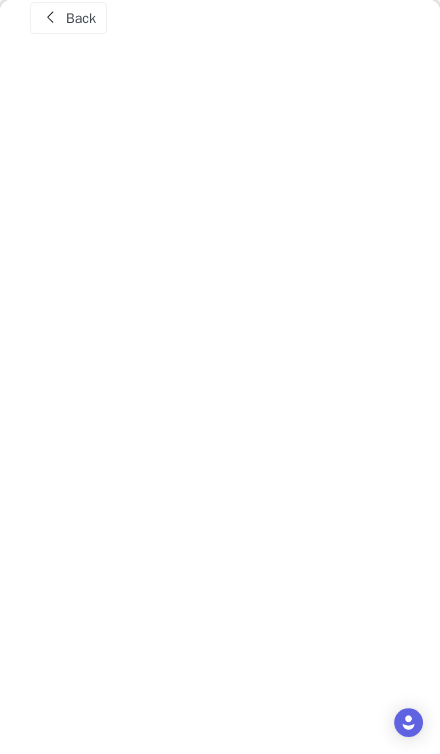 scroll, scrollTop: 0, scrollLeft: 0, axis: both 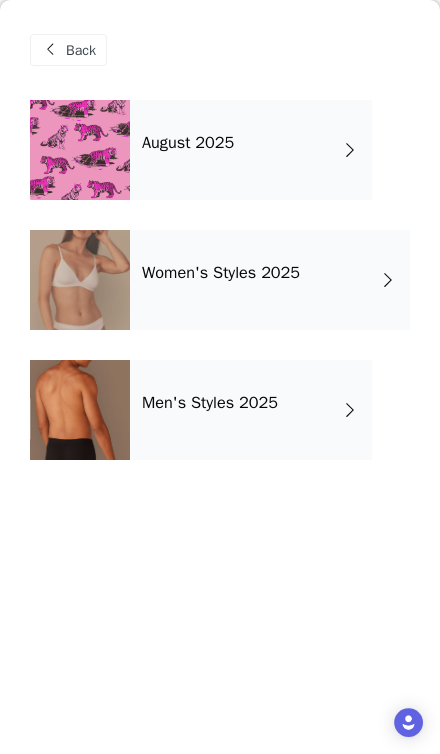 click on "Men's Styles 2025" at bounding box center (210, 403) 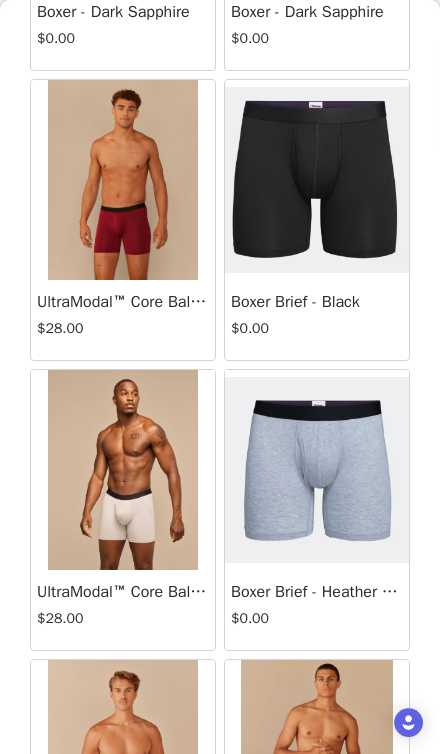 scroll, scrollTop: 312, scrollLeft: 0, axis: vertical 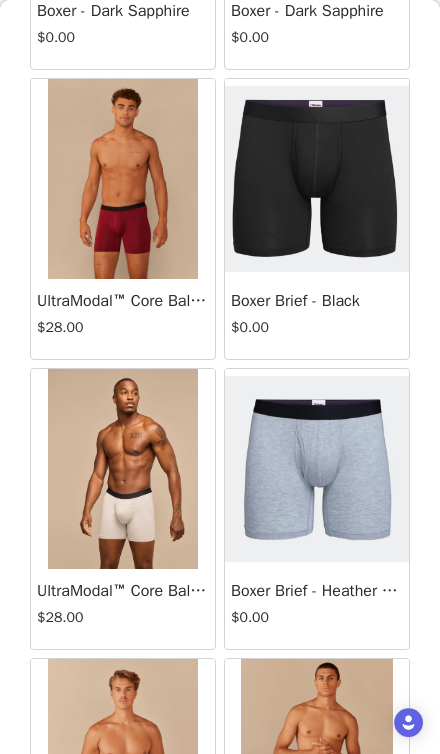 click at bounding box center (123, 179) 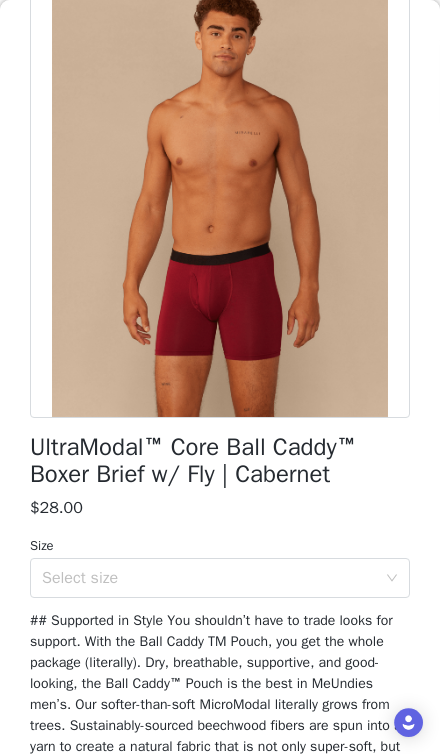 scroll, scrollTop: 158, scrollLeft: 0, axis: vertical 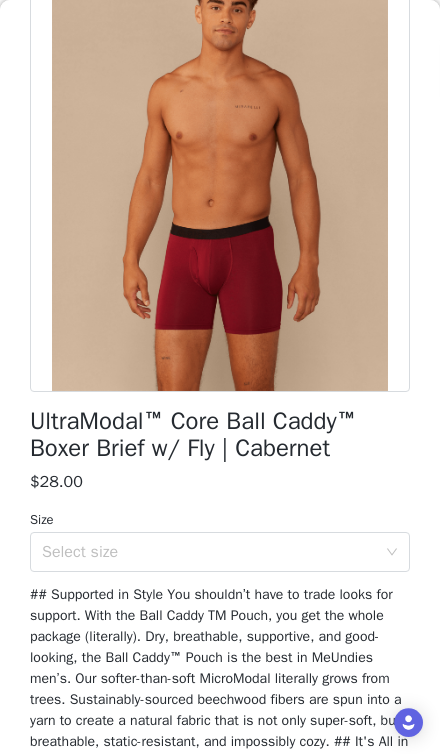 click on "Select size" at bounding box center (209, 552) 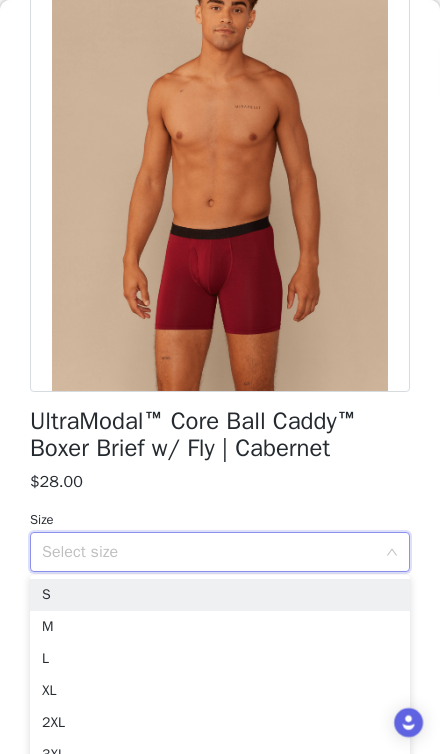 click on "S" at bounding box center [220, 595] 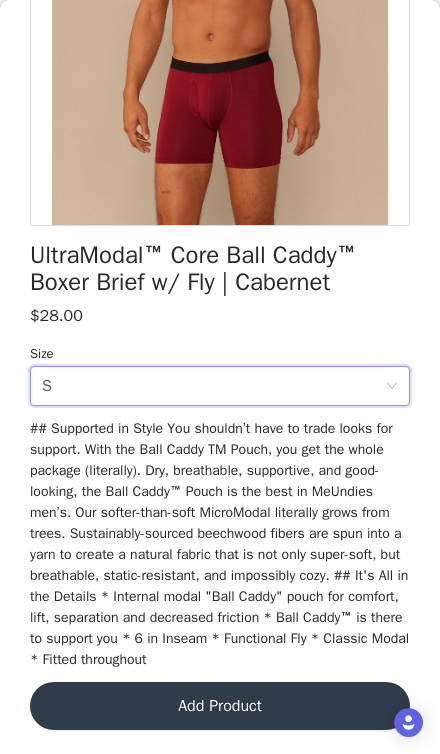 scroll, scrollTop: 344, scrollLeft: 0, axis: vertical 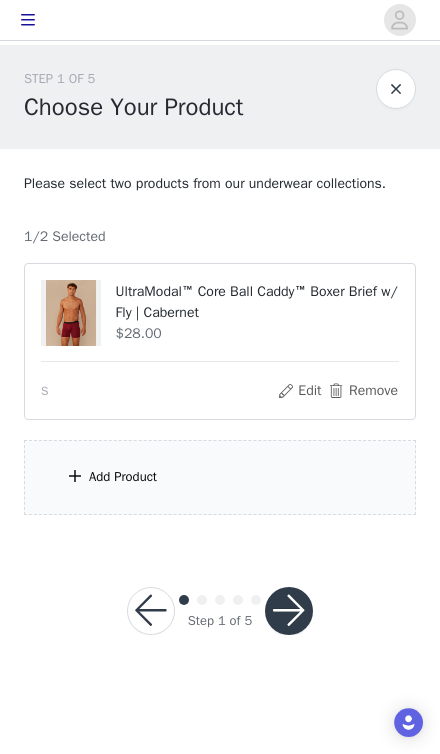 click on "Add Product" at bounding box center (220, 477) 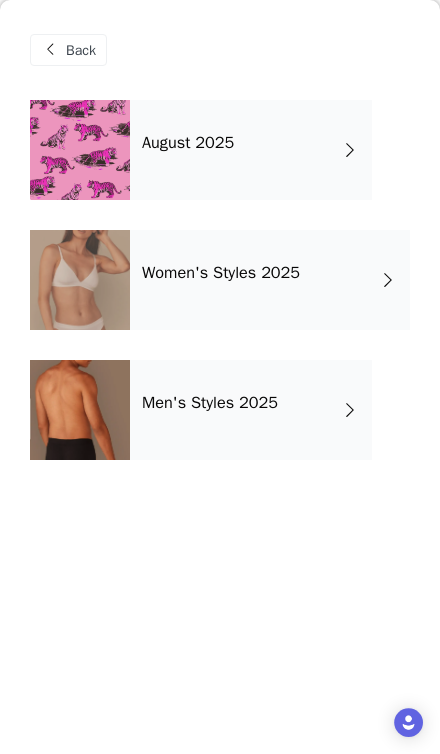 click on "Men's Styles 2025" at bounding box center [251, 410] 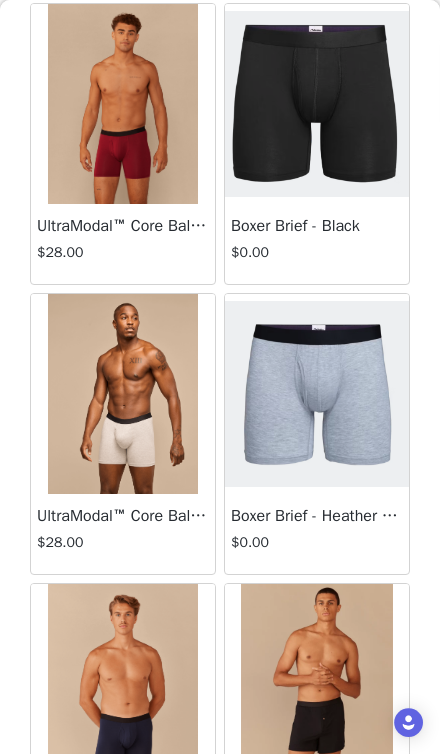scroll, scrollTop: 359, scrollLeft: 0, axis: vertical 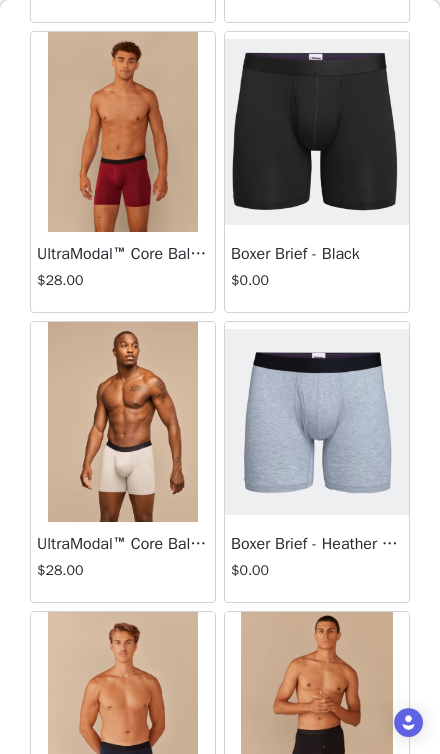 click at bounding box center [123, 422] 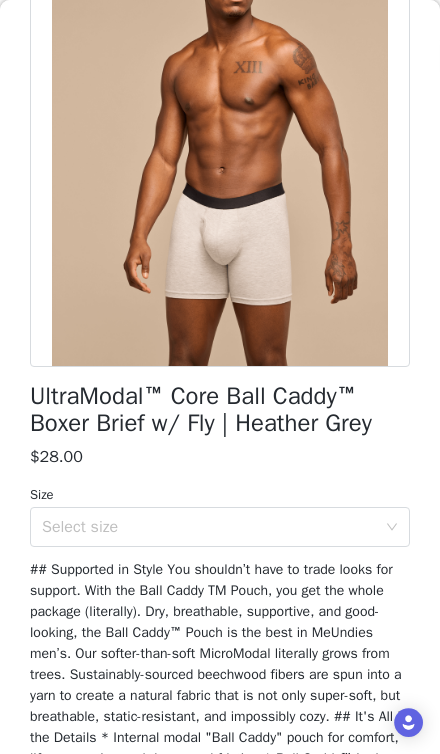 scroll, scrollTop: 182, scrollLeft: 0, axis: vertical 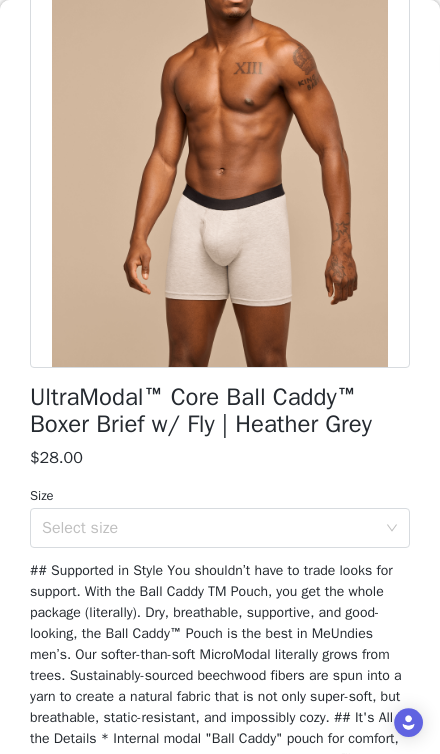 click on "Select size" at bounding box center [209, 528] 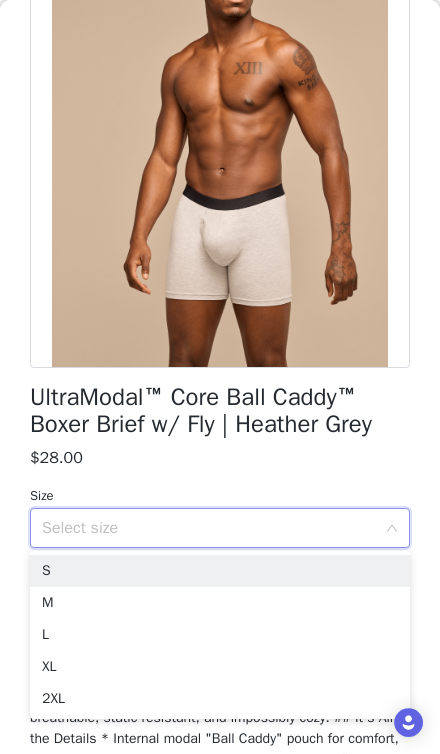 click on "S" at bounding box center [220, 571] 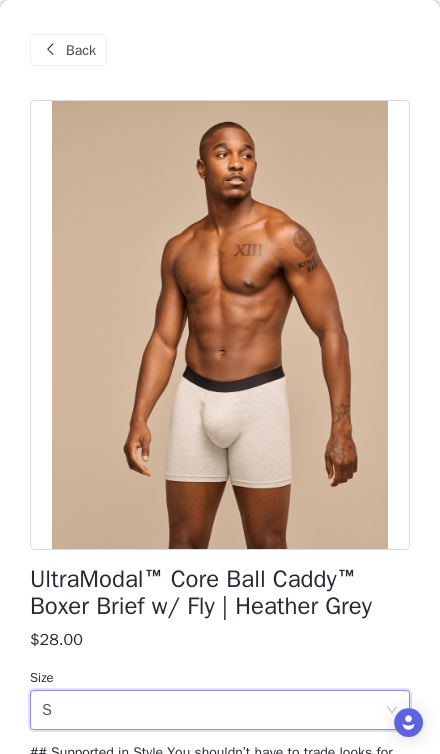 scroll, scrollTop: 0, scrollLeft: 0, axis: both 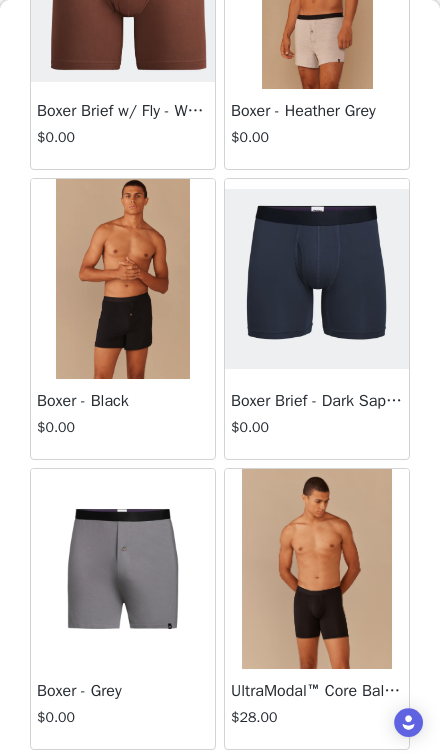 click at bounding box center [317, 569] 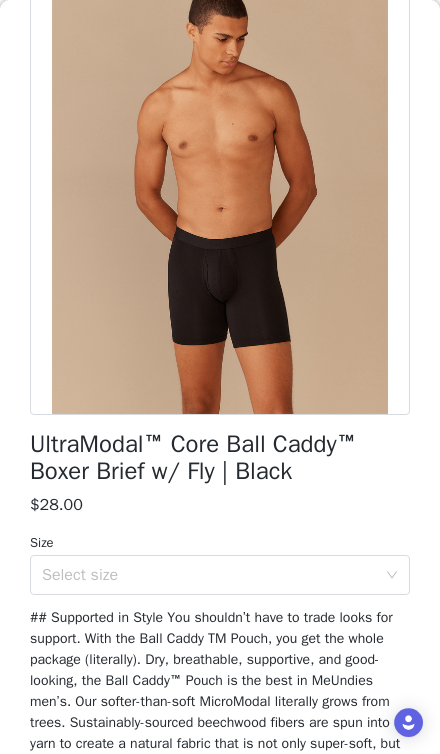 scroll, scrollTop: 129, scrollLeft: 0, axis: vertical 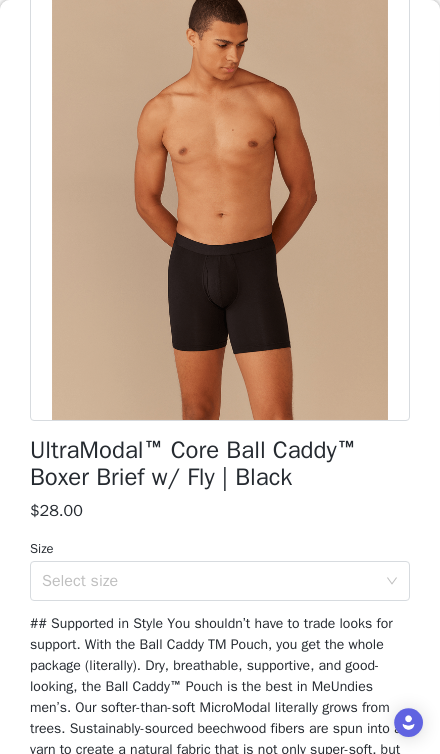 click on "Select size" at bounding box center [209, 581] 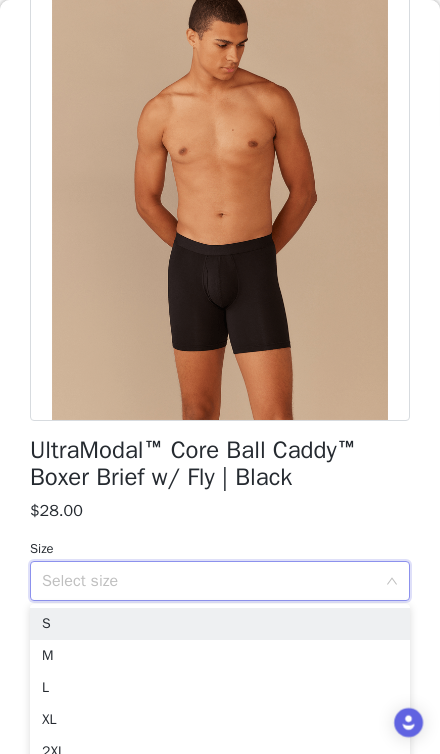 click on "S" at bounding box center (220, 624) 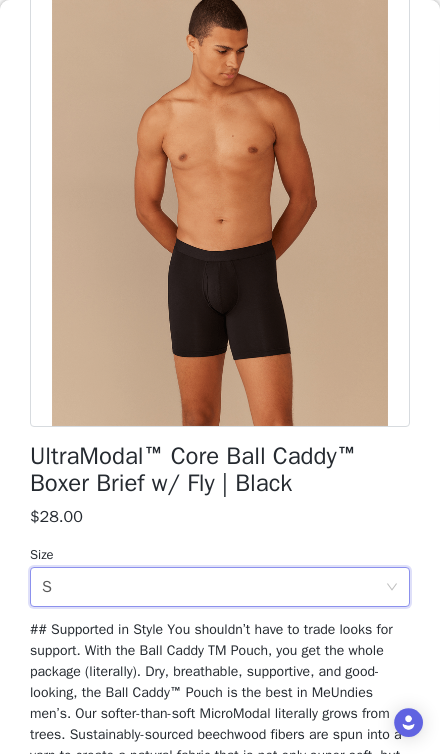 scroll, scrollTop: 26, scrollLeft: 0, axis: vertical 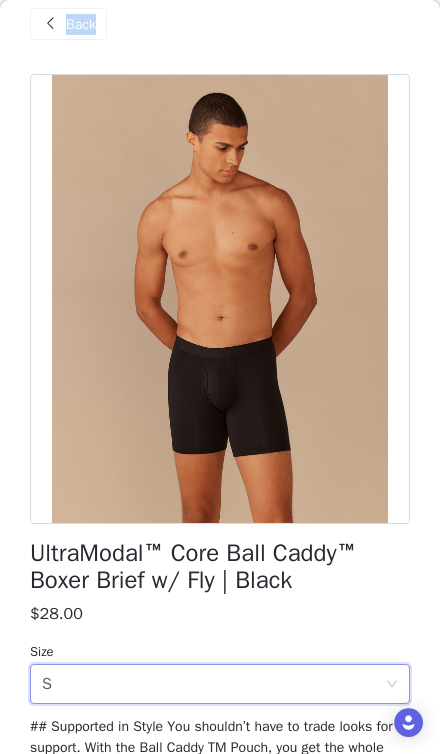 click on "Back" at bounding box center (220, 24) 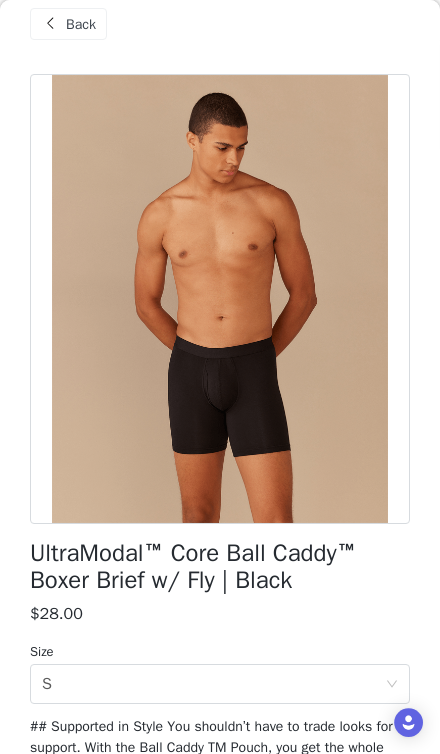 click on "Back" at bounding box center [68, 24] 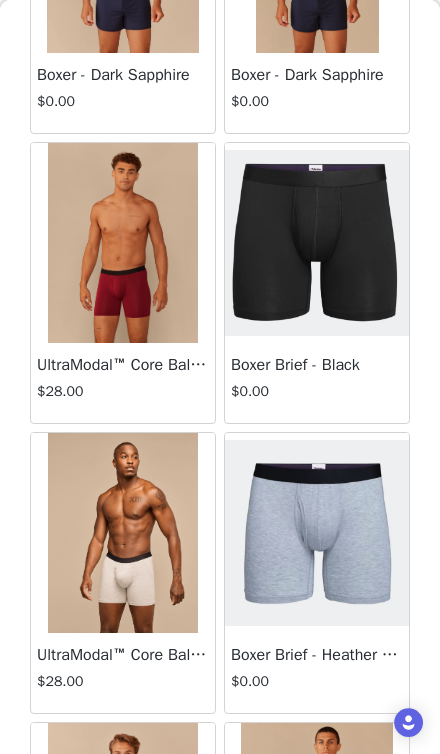scroll, scrollTop: 505, scrollLeft: 0, axis: vertical 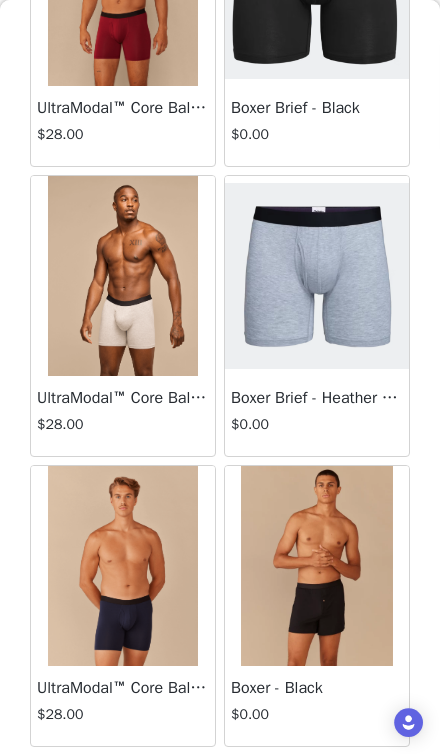 click at bounding box center (123, 276) 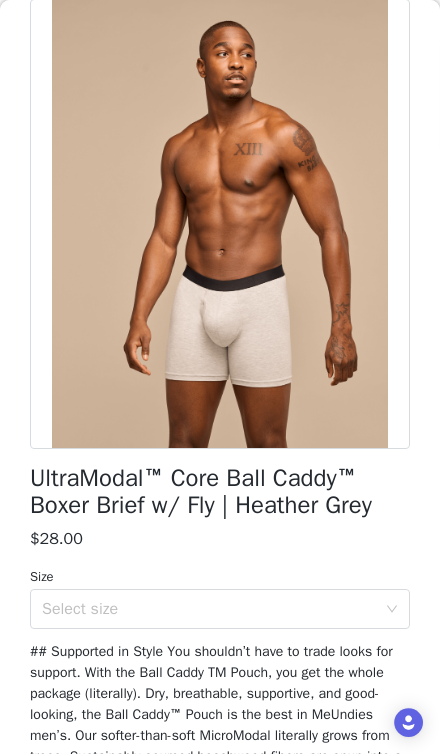 scroll, scrollTop: 98, scrollLeft: 0, axis: vertical 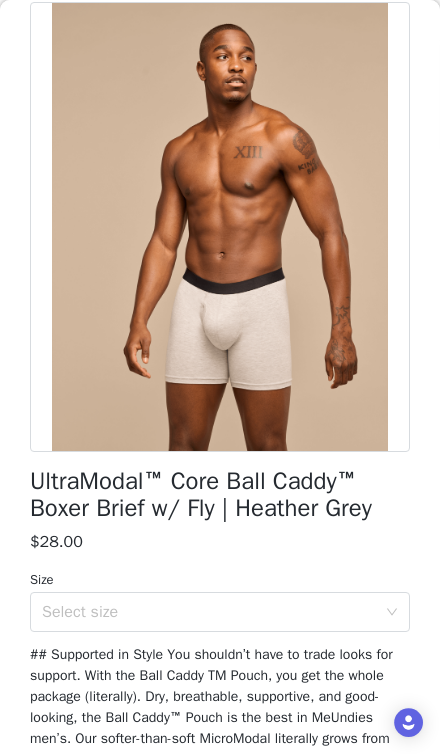 click on "Select size" at bounding box center [209, 612] 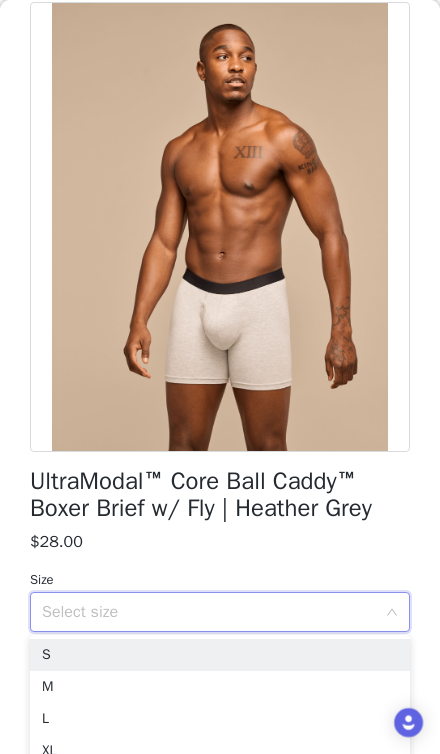 click on "S" at bounding box center (220, 655) 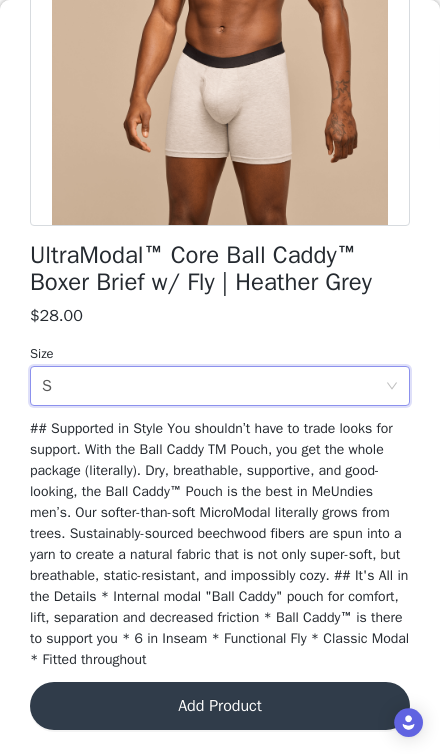 scroll, scrollTop: 344, scrollLeft: 0, axis: vertical 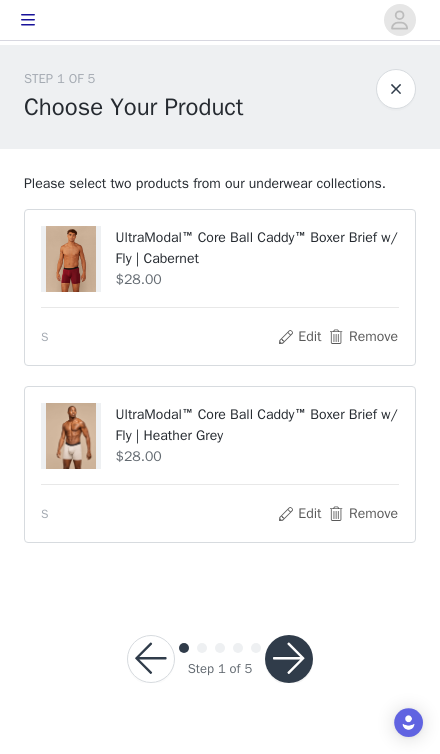 click at bounding box center (289, 659) 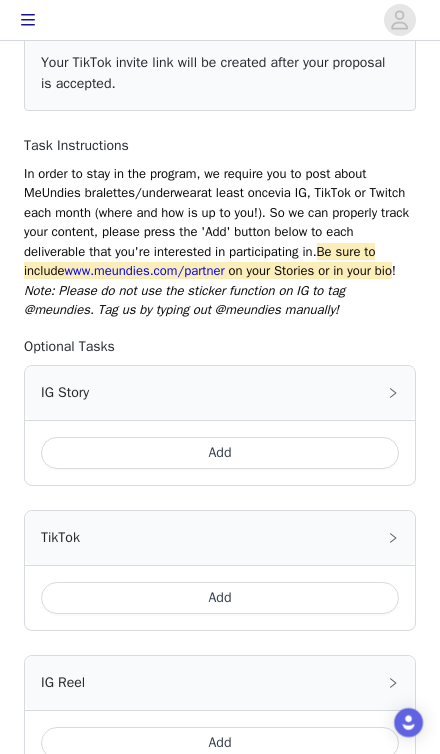 scroll, scrollTop: 272, scrollLeft: 0, axis: vertical 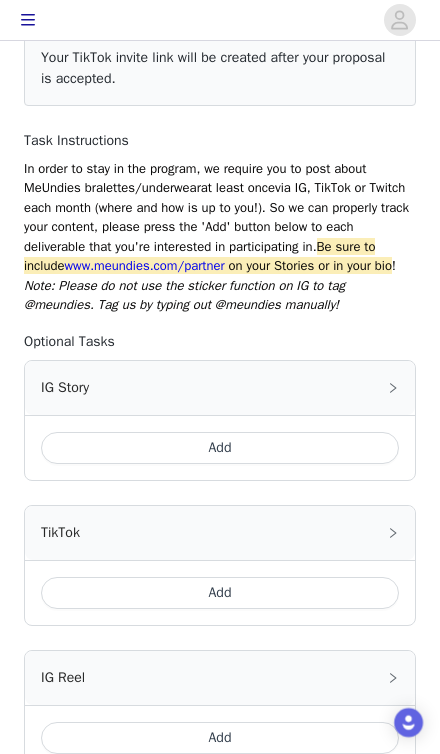 click on "Add" at bounding box center (220, 593) 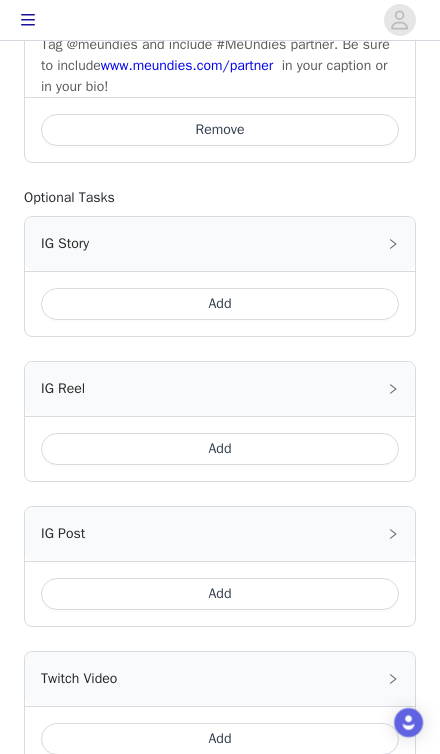scroll, scrollTop: 705, scrollLeft: 0, axis: vertical 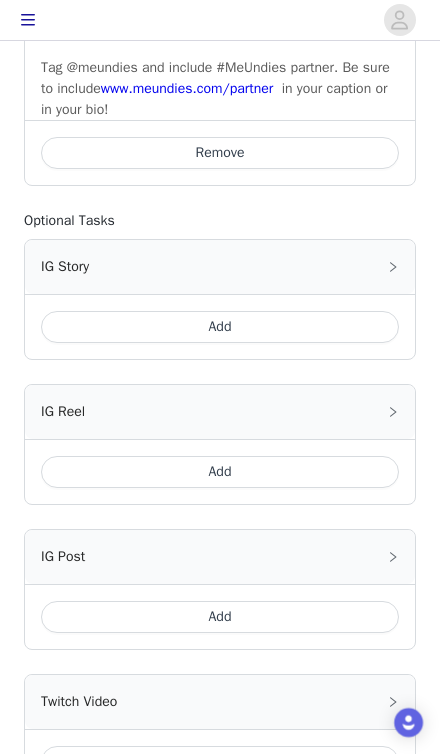 click on "Add" at bounding box center [220, 327] 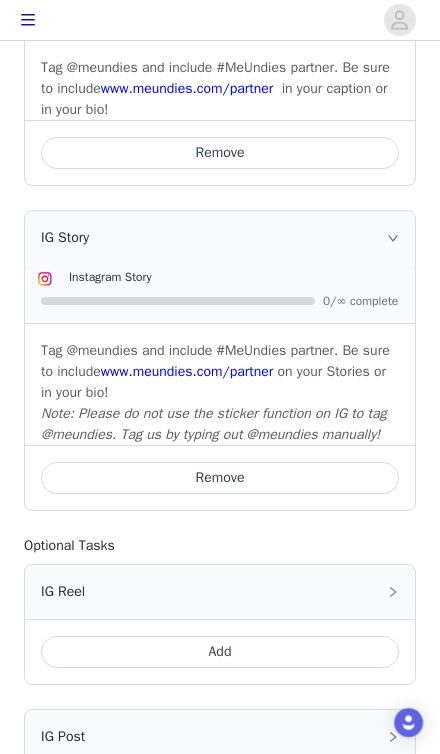 click on "Remove" at bounding box center [220, 478] 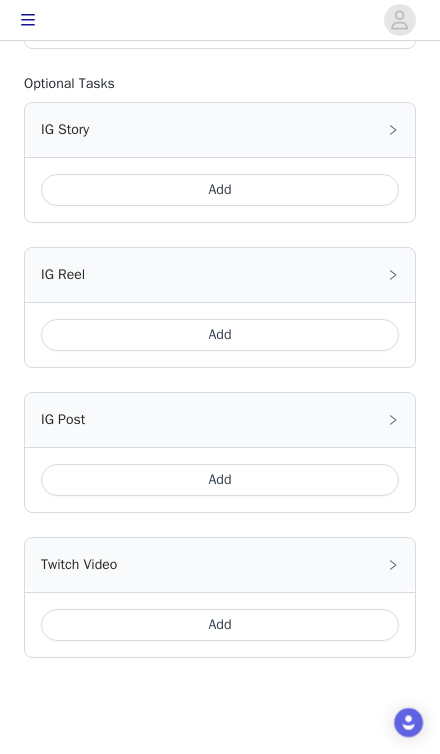 scroll, scrollTop: 837, scrollLeft: 0, axis: vertical 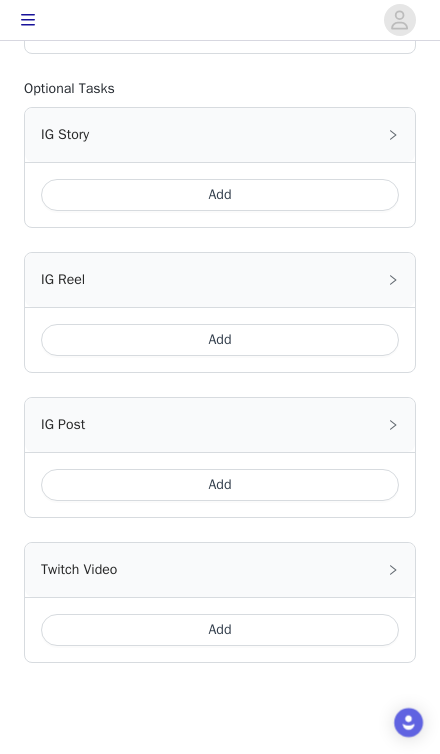 click at bounding box center (289, 783) 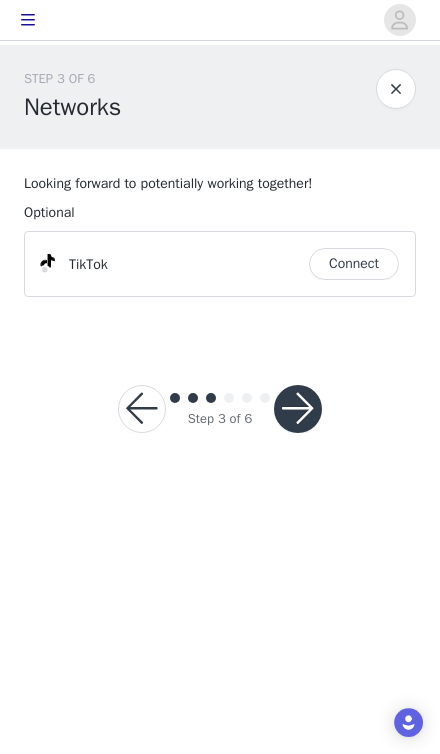click on "Connect" at bounding box center [354, 264] 